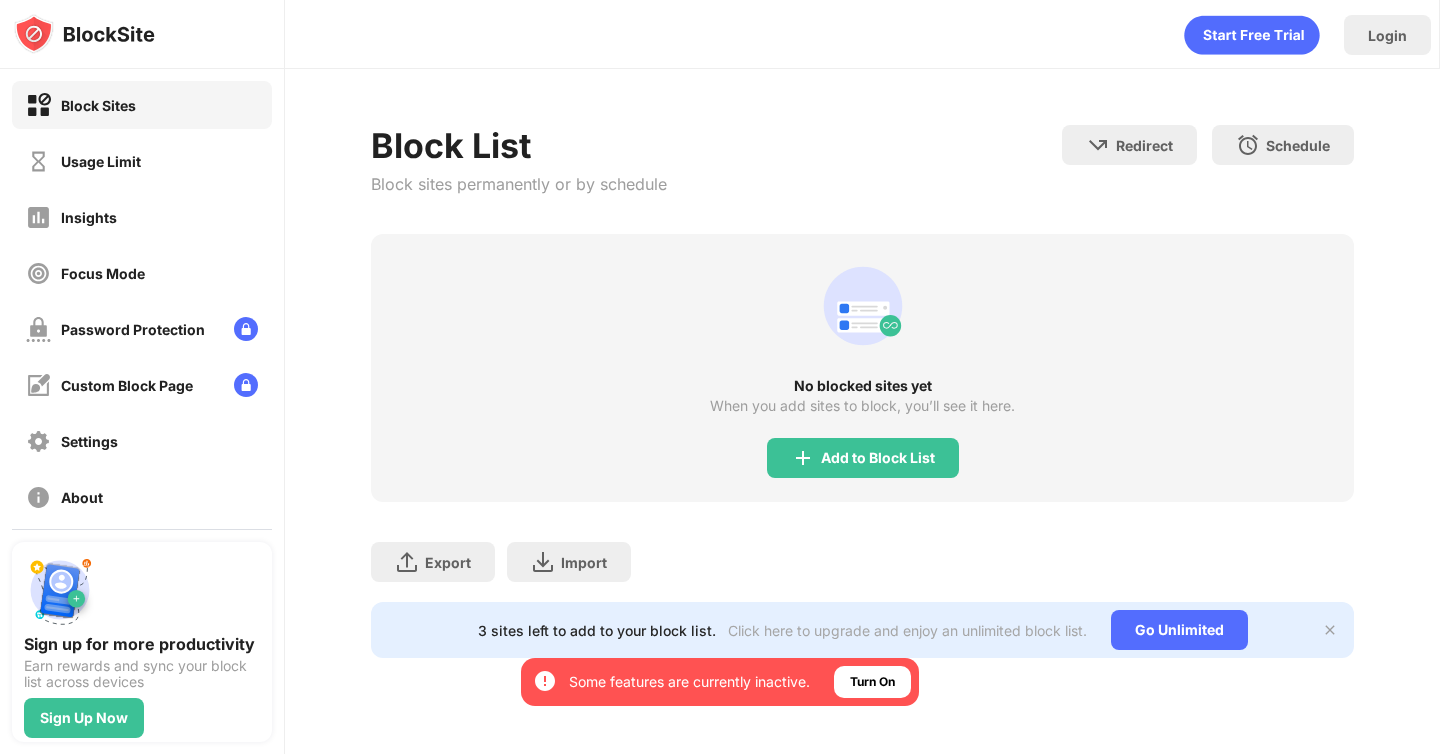 scroll, scrollTop: 0, scrollLeft: 0, axis: both 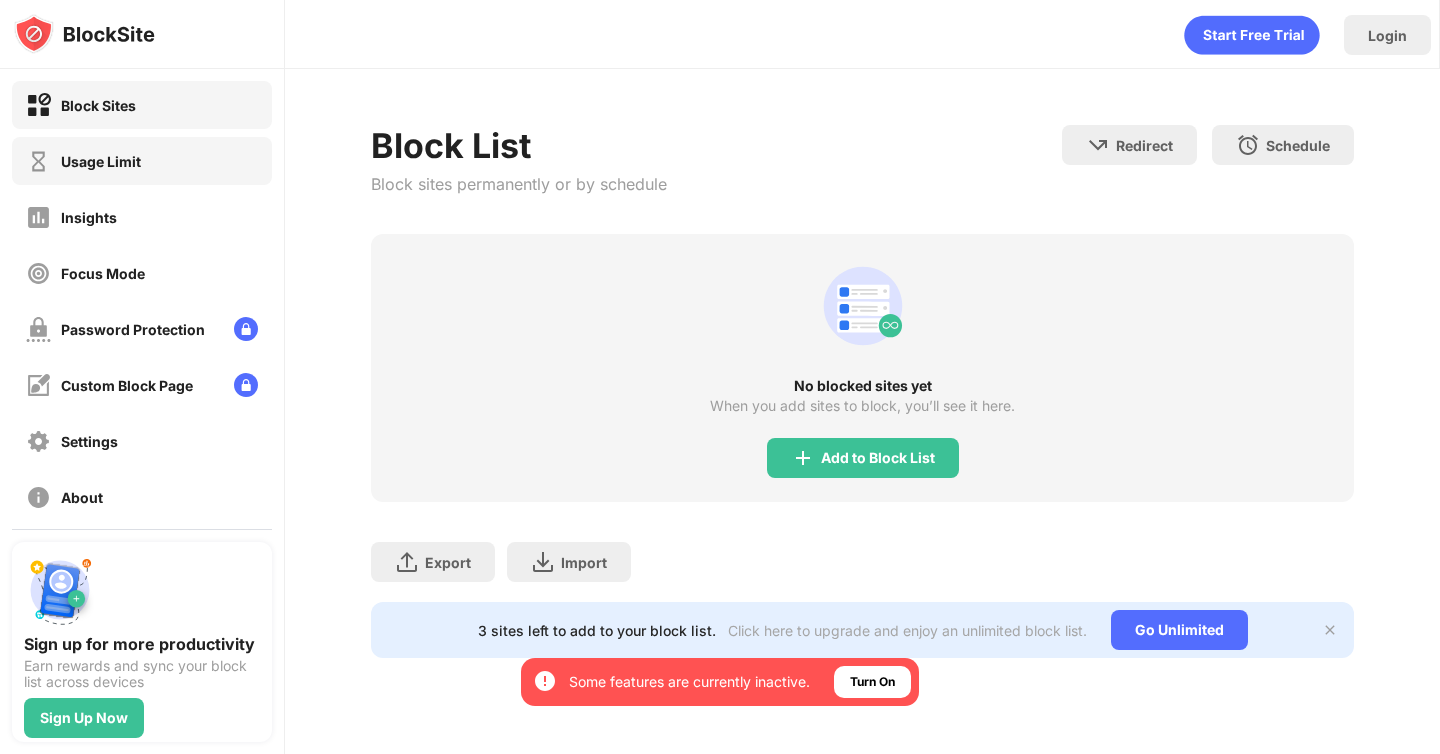 click on "Usage Limit" at bounding box center [142, 161] 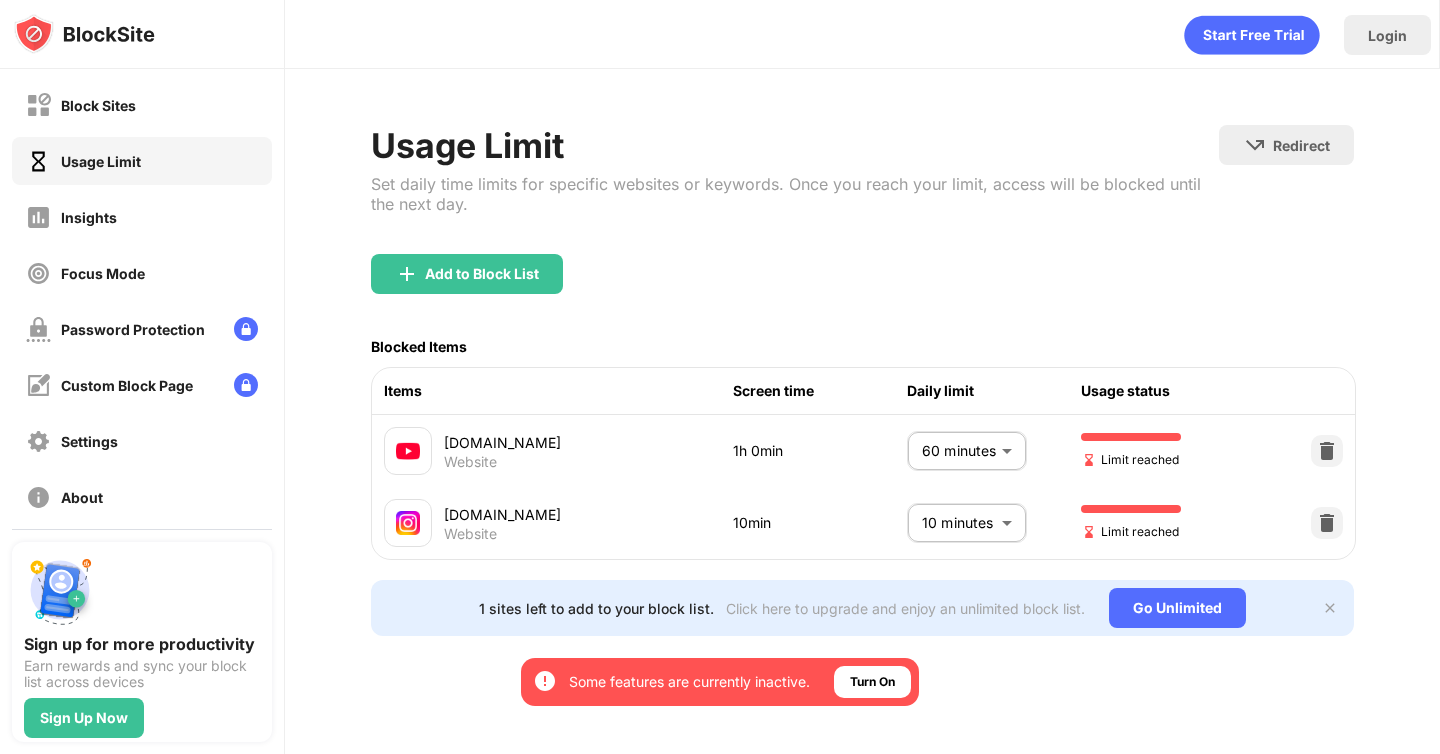 click on "By opting in, you ensure access to all the features and benefits that rely on these technologies. Some features are currently inactive. Turn On Block Sites Usage Limit Insights Focus Mode Password Protection Custom Block Page Settings About Blocking Sync with other devices Disabled Sign up for more productivity Earn rewards and sync your block list across devices Sign Up Now Login Usage Limit Set daily time limits for specific websites or keywords. Once you reach your limit, access will be blocked until the next day. Redirect Choose a site to be redirected to when blocking is active Add to Block List Blocked Items Items Screen time Daily limit Usage status youtube.com Website 1h 0min 60 minutes ** ​ Limit reached instagram.com Website 10min 10 minutes ** ​ Limit reached 1 sites left to add to your block list. Click here to upgrade and enjoy an unlimited block list. Go Unlimited" at bounding box center [720, 377] 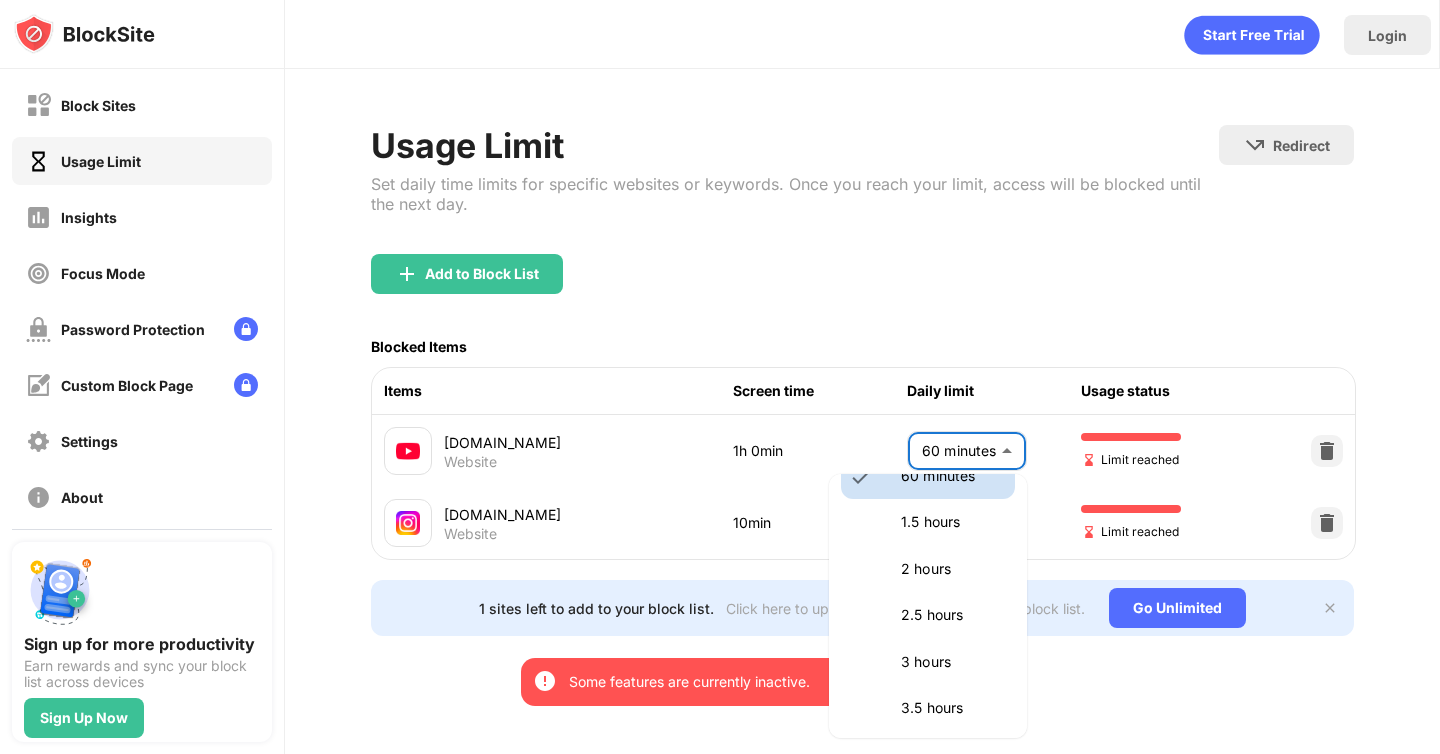 scroll, scrollTop: 624, scrollLeft: 0, axis: vertical 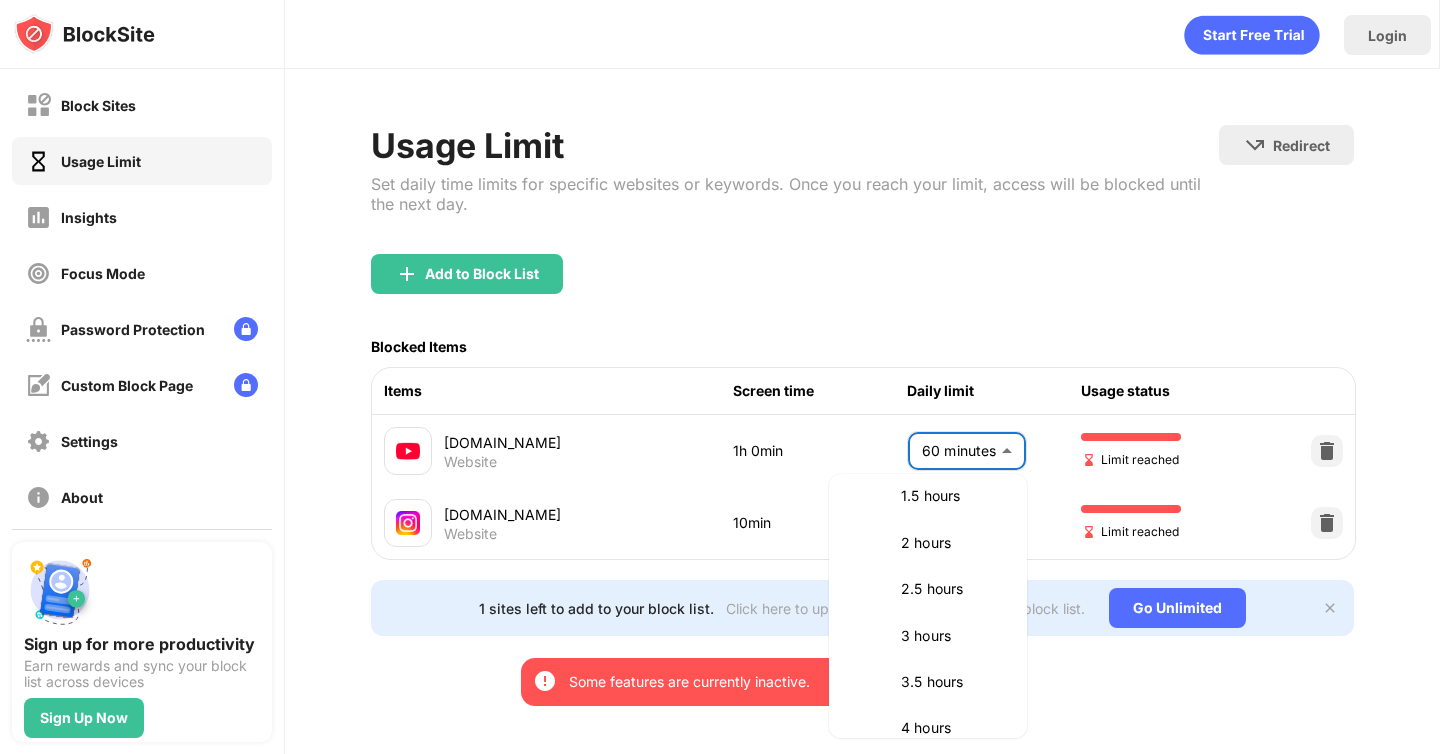 click at bounding box center [720, 377] 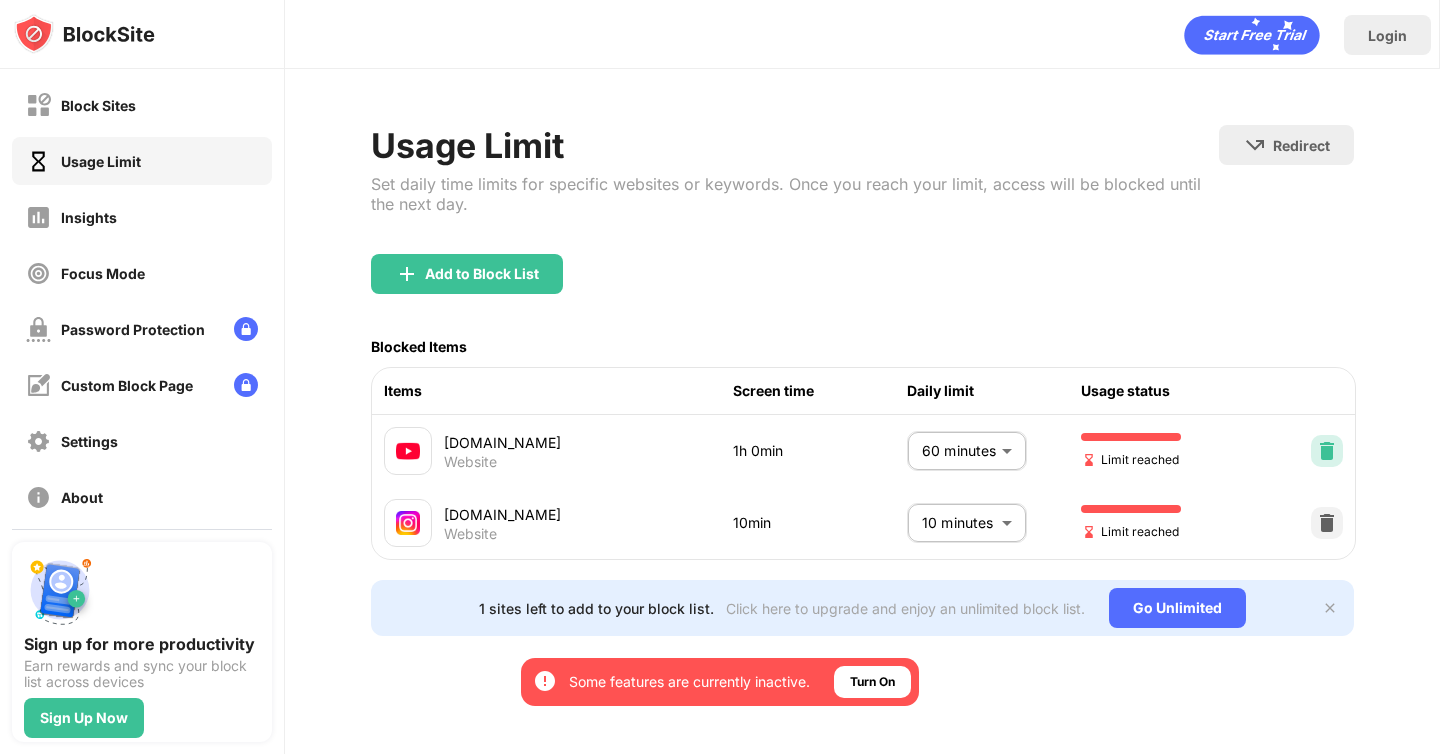 click at bounding box center (1327, 451) 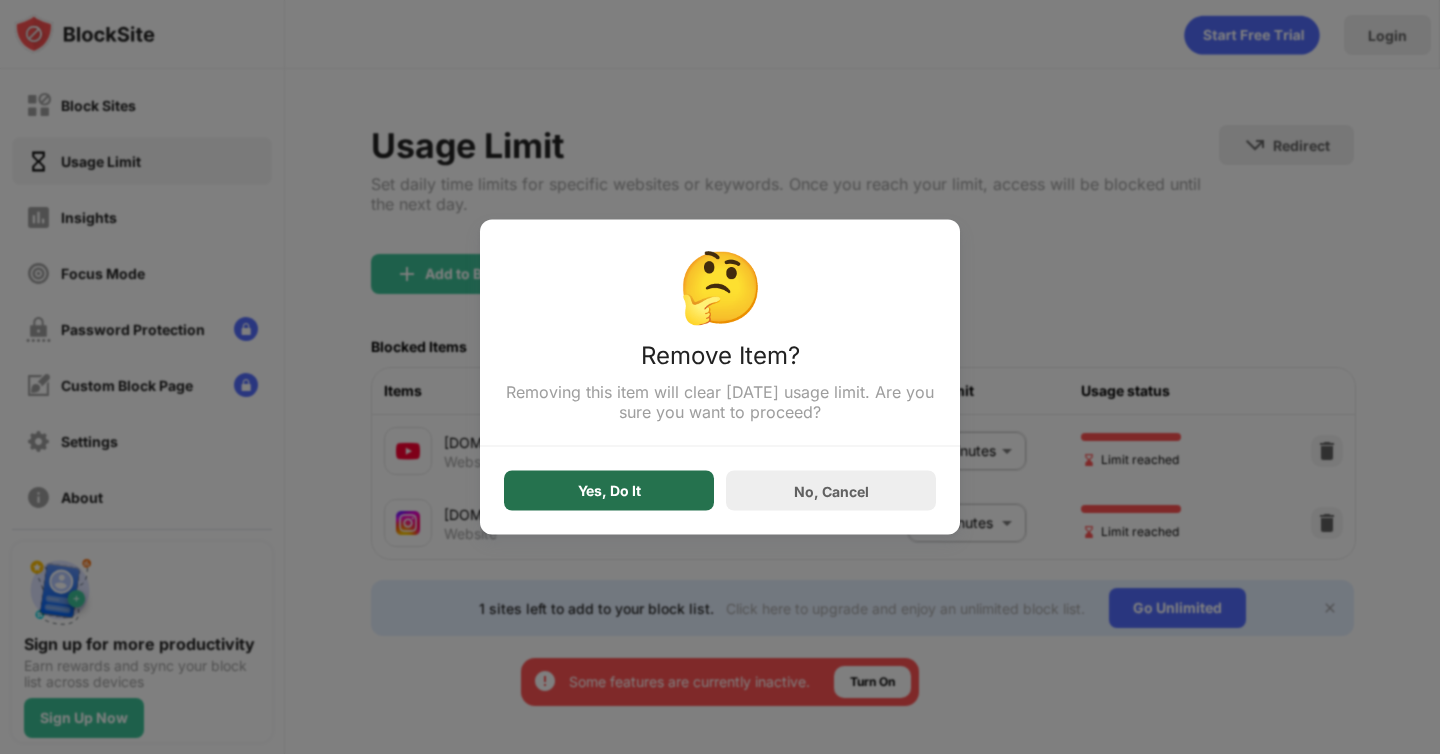 click on "Yes, Do It" at bounding box center [609, 491] 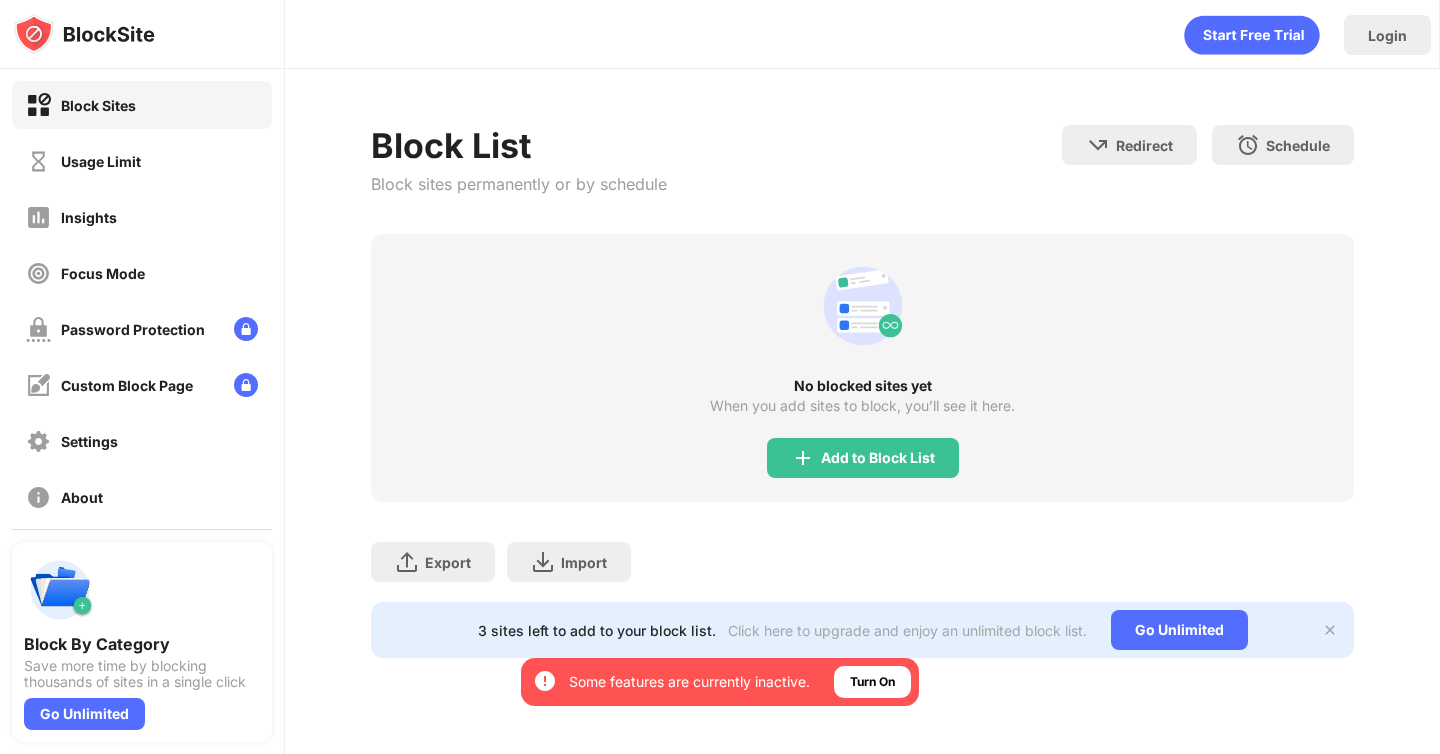 scroll, scrollTop: 0, scrollLeft: 0, axis: both 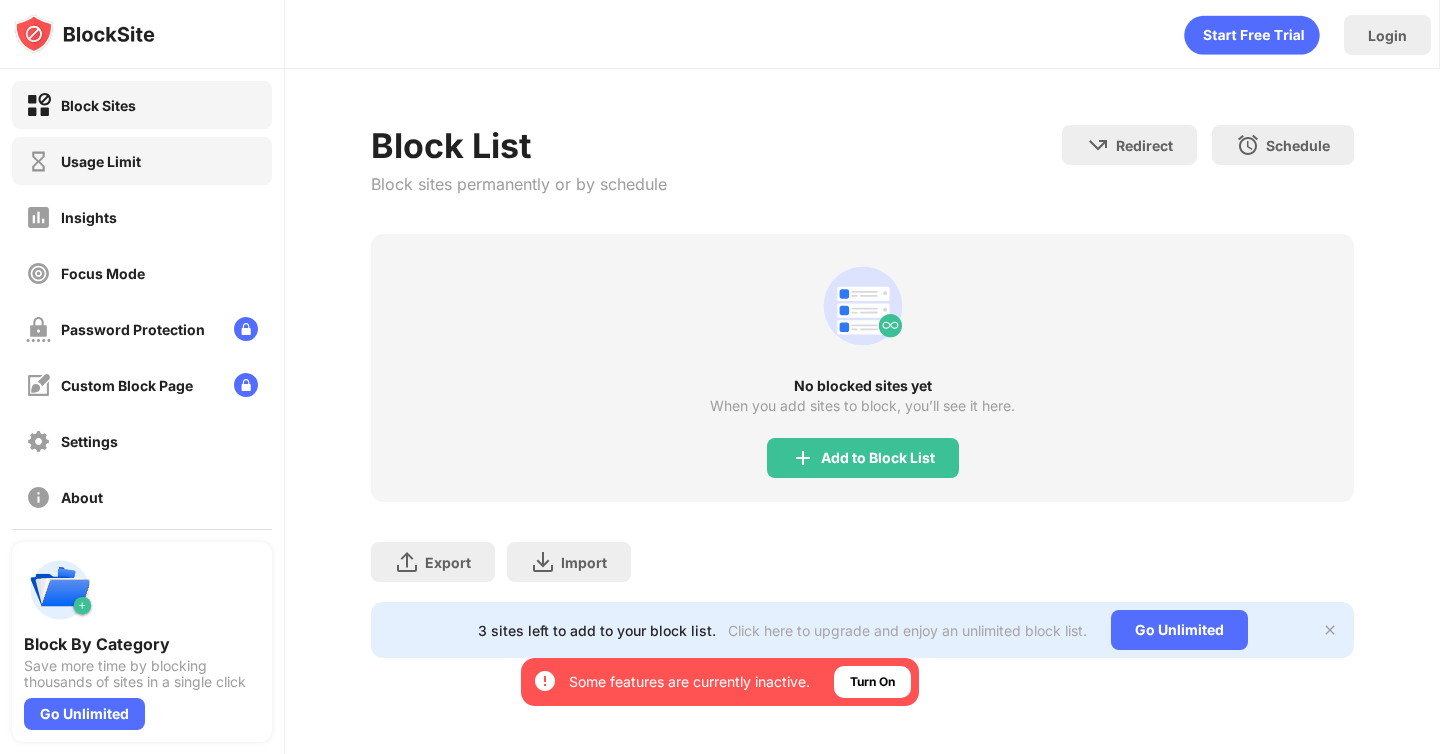 click on "Usage Limit" at bounding box center (142, 161) 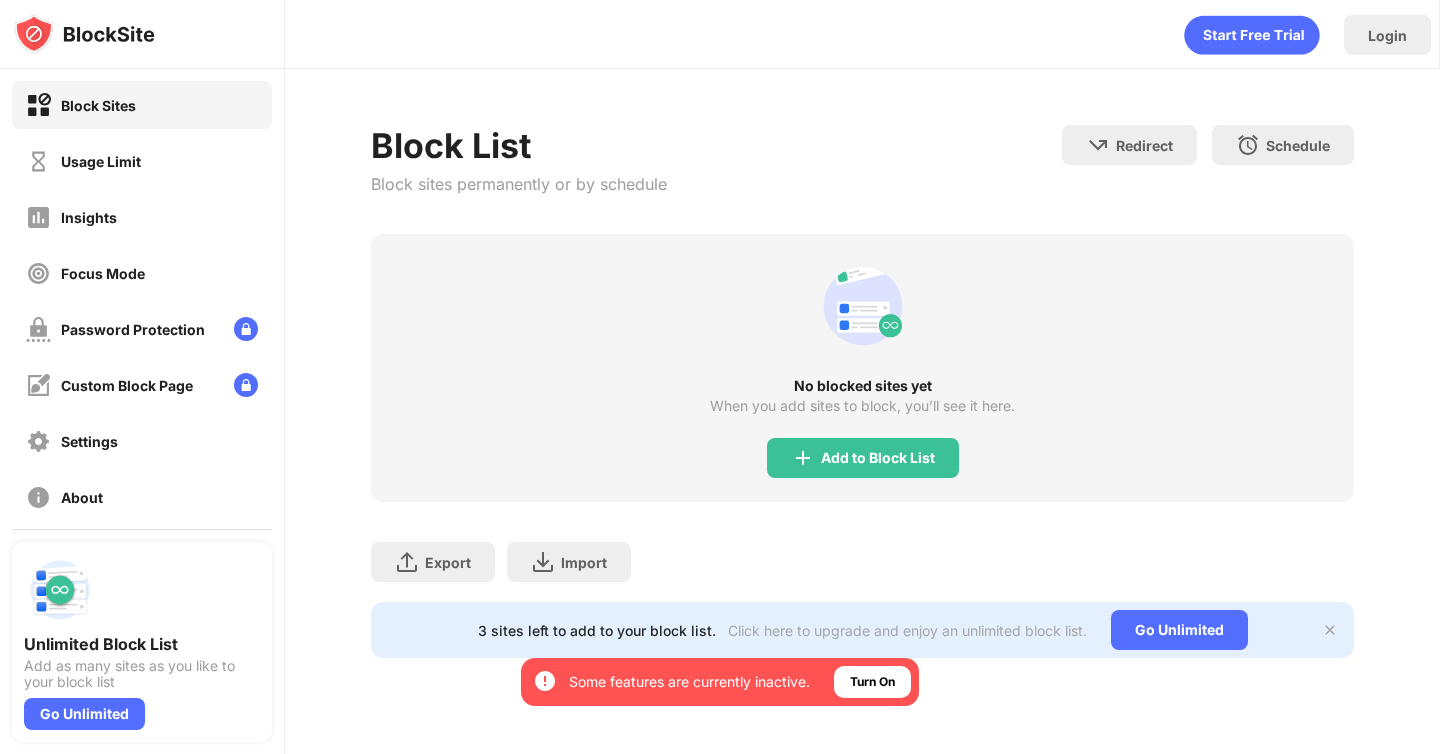 scroll, scrollTop: 0, scrollLeft: 0, axis: both 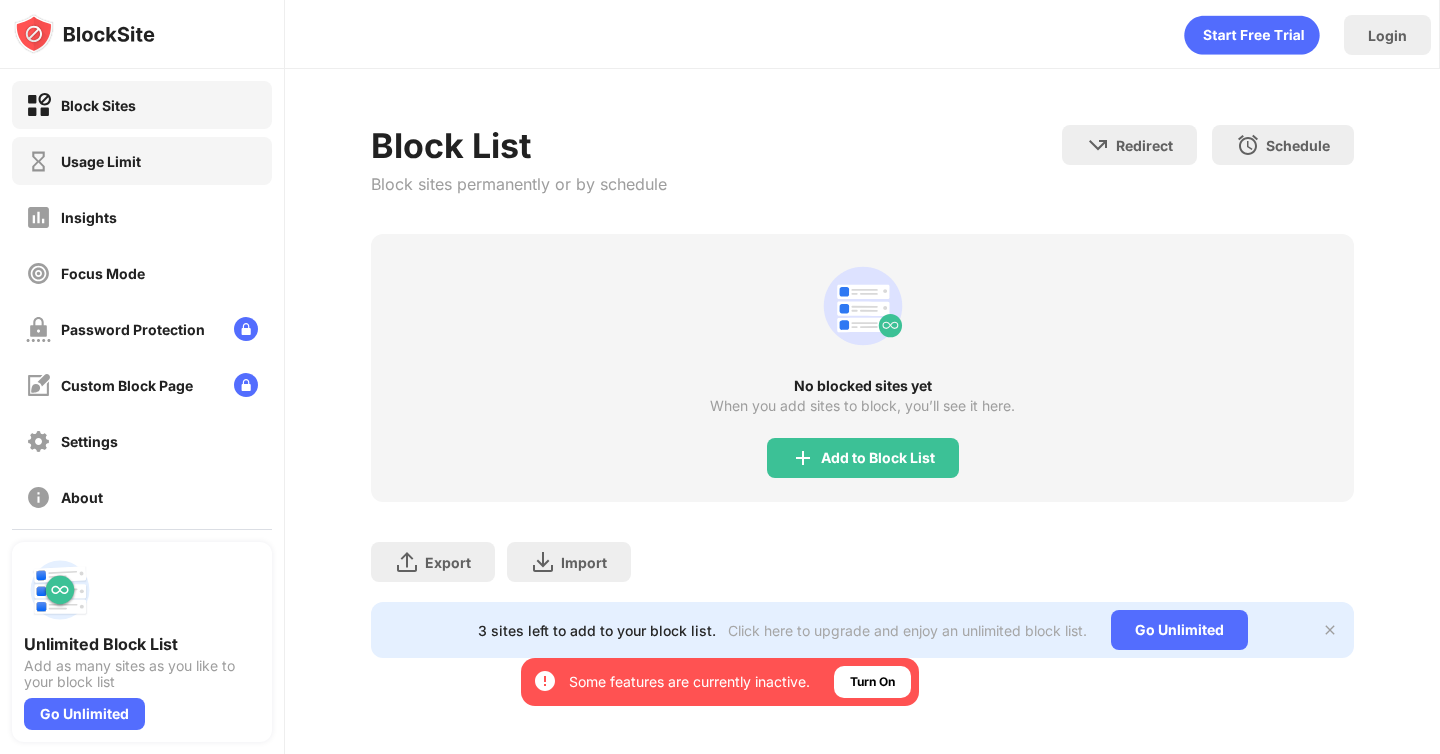 click on "Usage Limit" at bounding box center (101, 161) 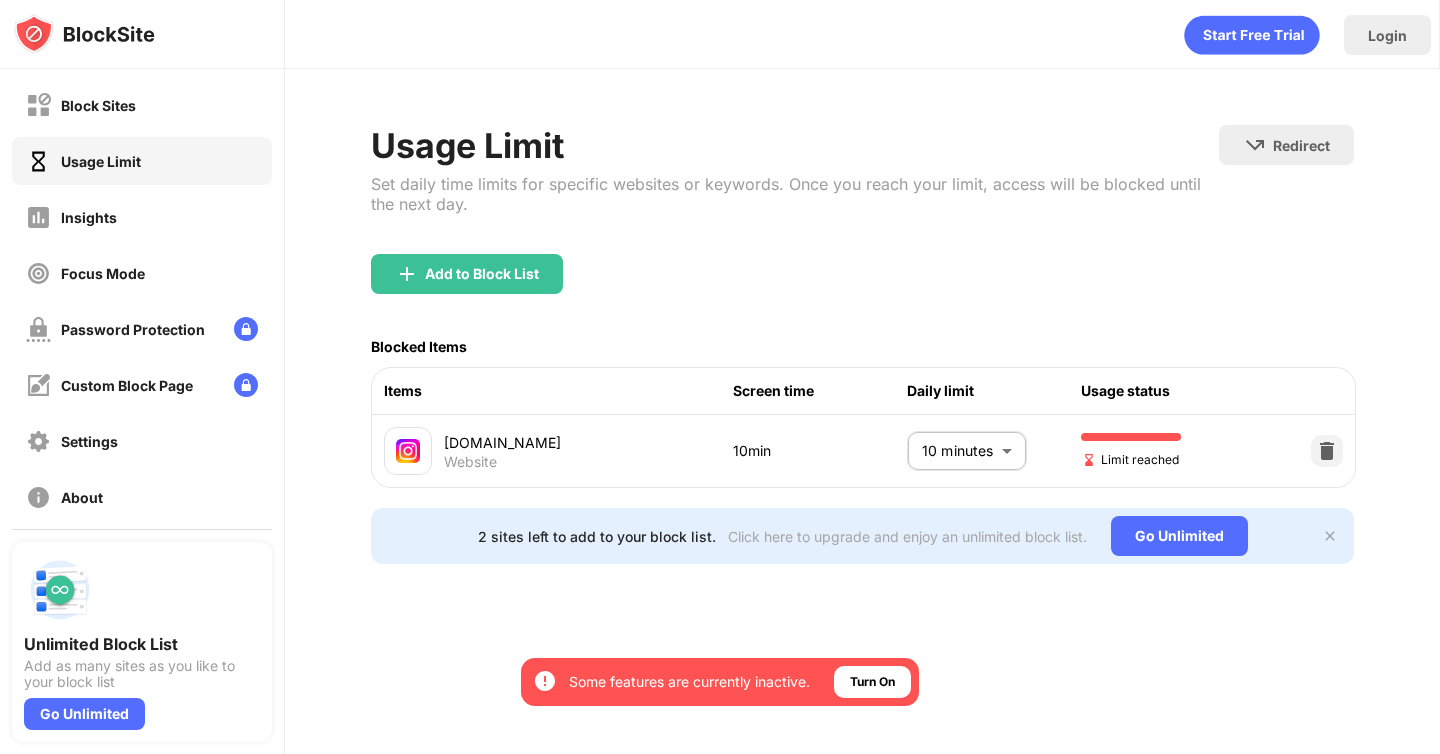 click on "Block Sites Usage Limit Insights Focus Mode Password Protection Custom Block Page Settings About" at bounding box center [142, 301] 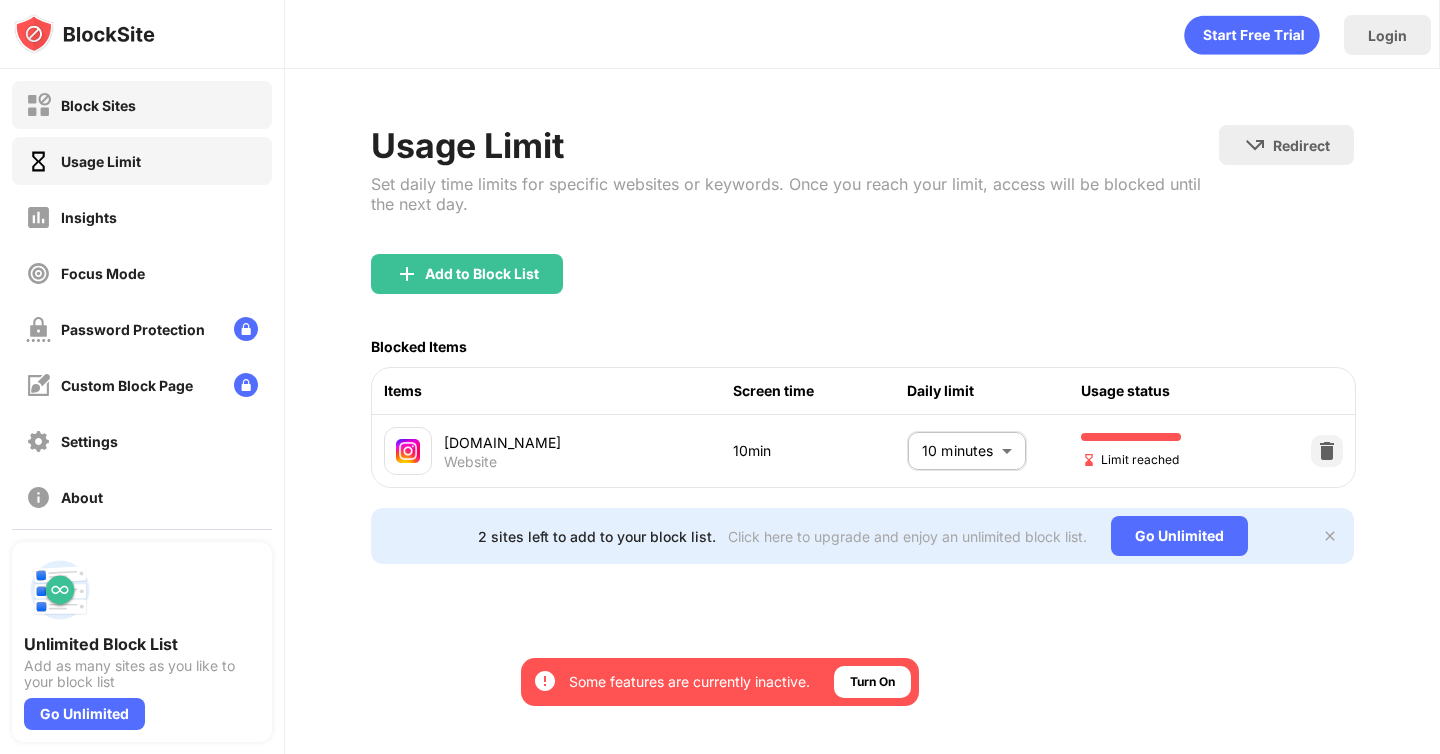 click on "Block Sites" at bounding box center [142, 105] 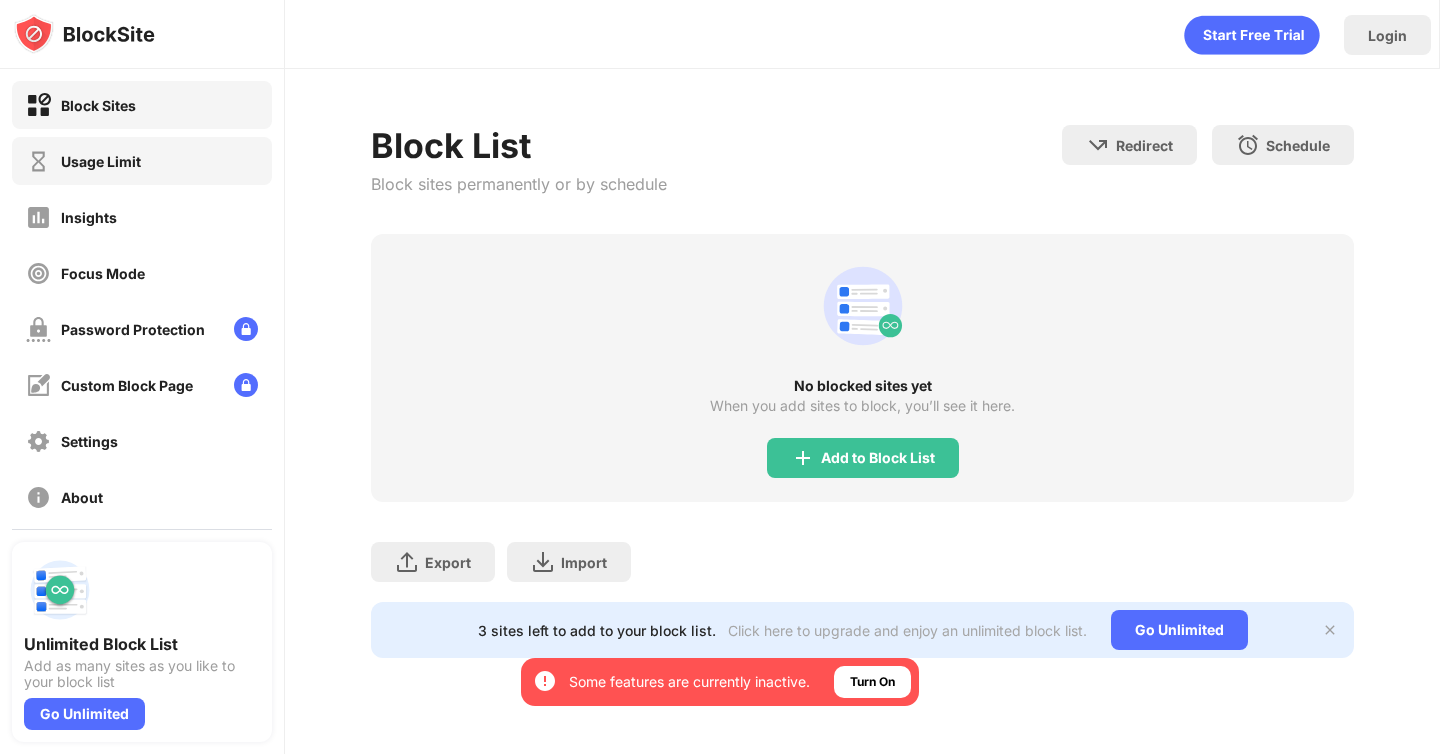 click on "Usage Limit" at bounding box center [142, 161] 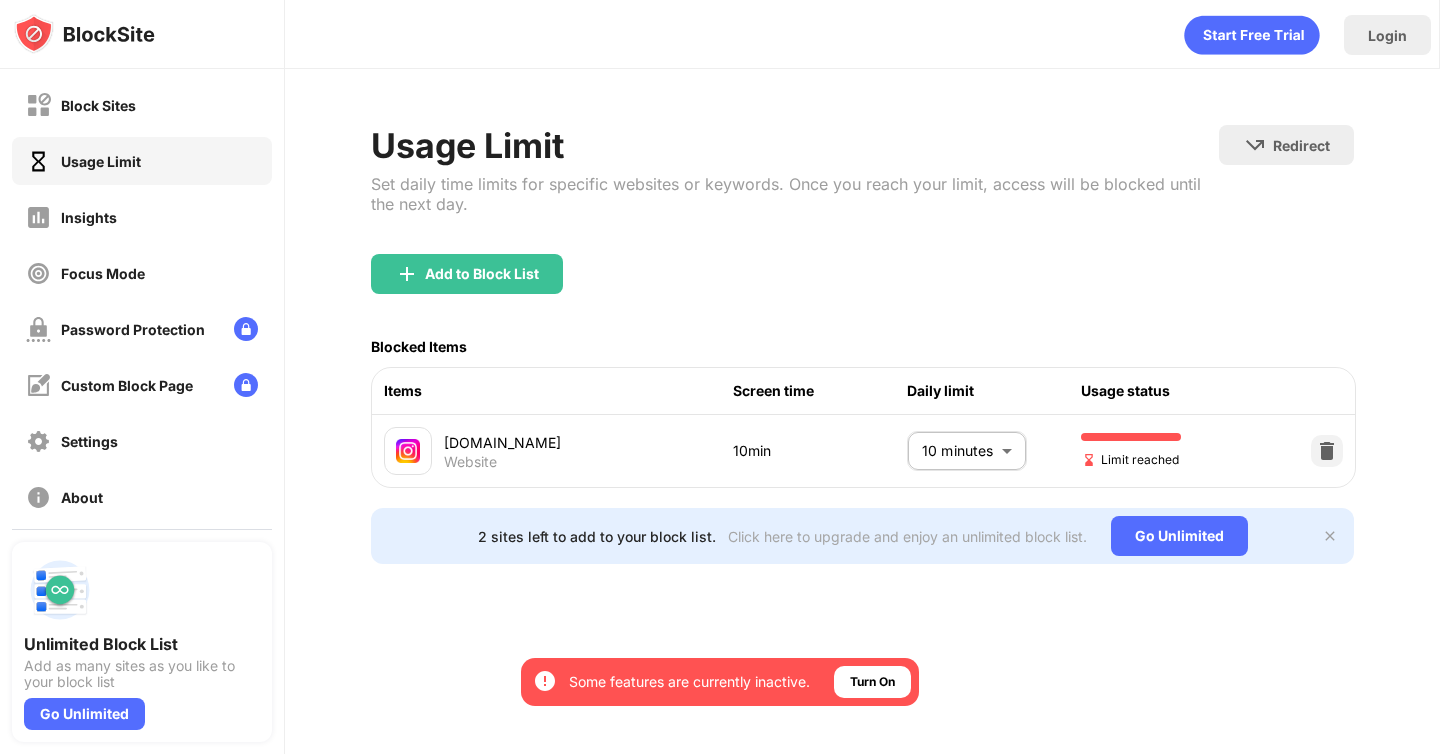 click at bounding box center (1330, 536) 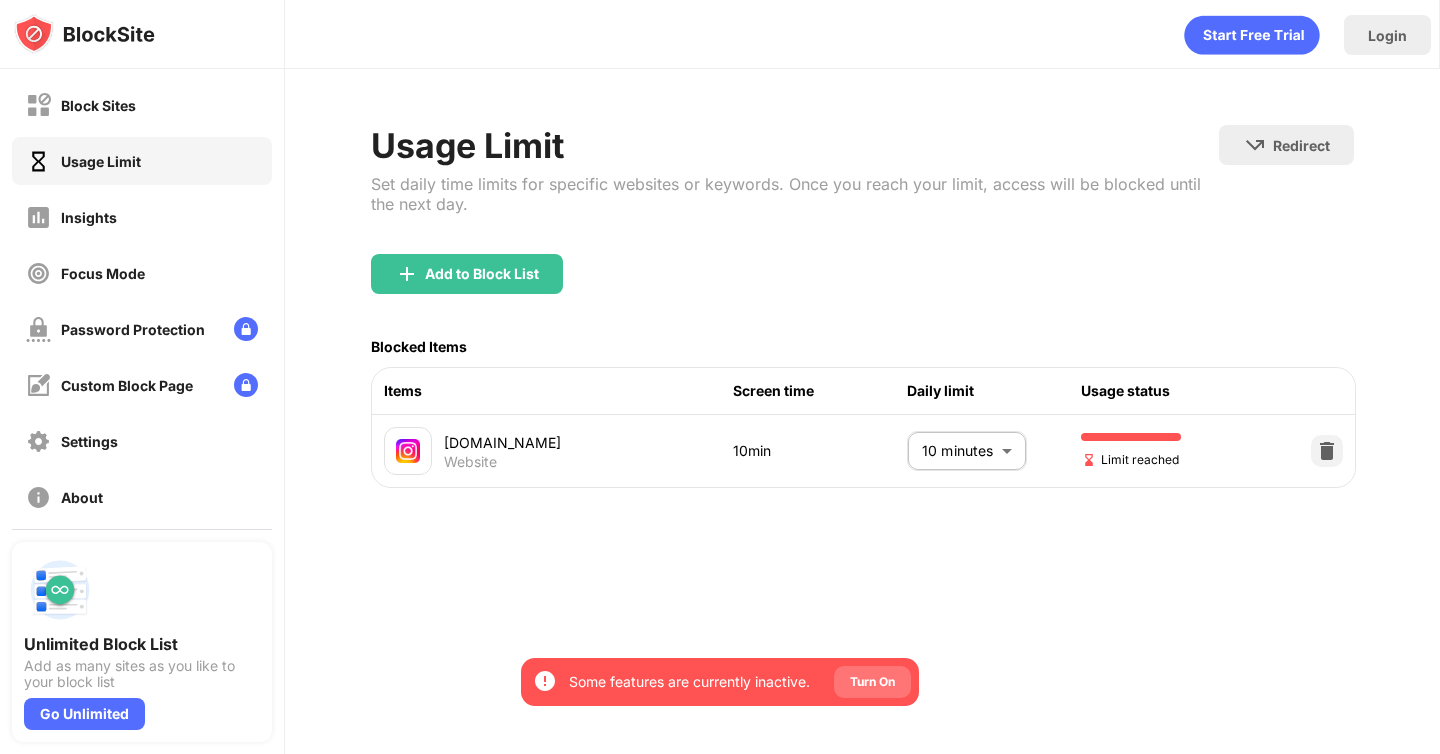 click on "Turn On" at bounding box center [872, 682] 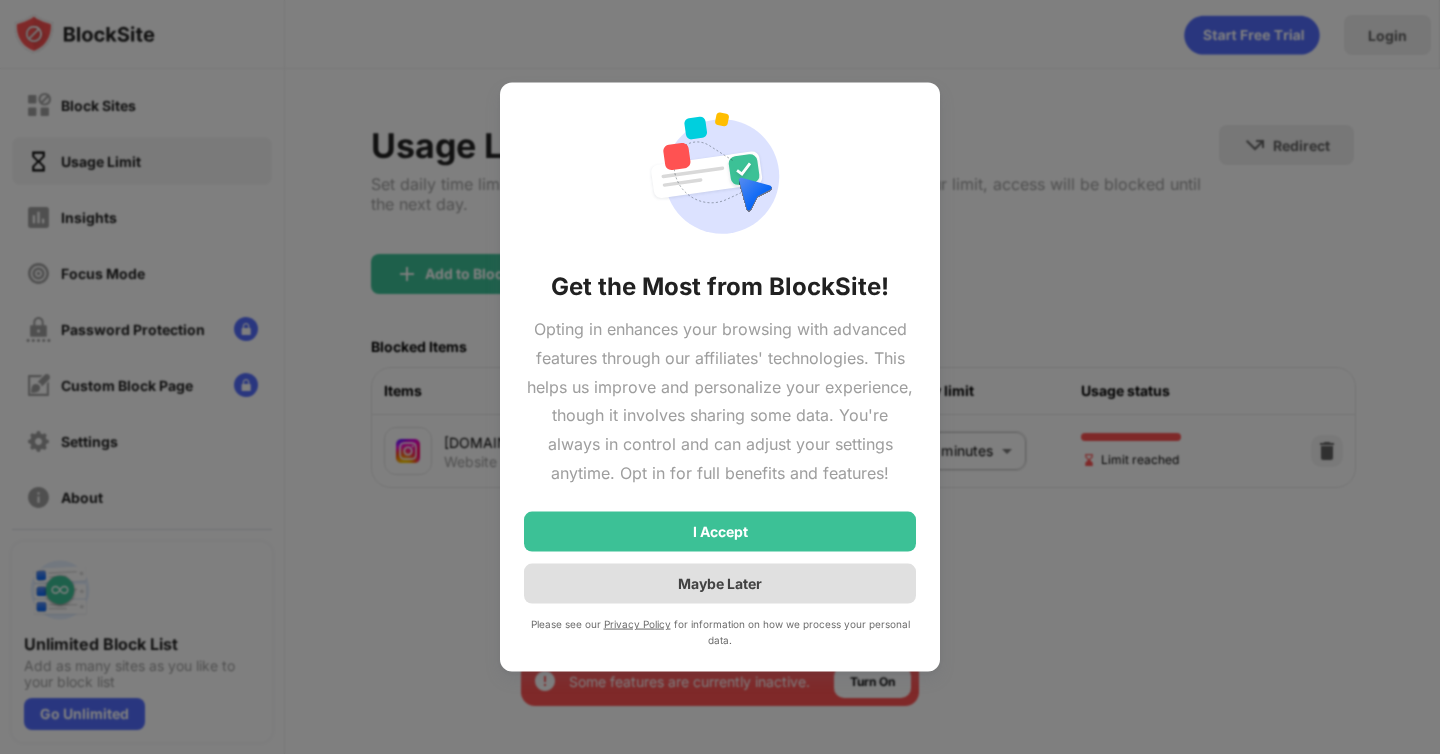 click on "Maybe Later" at bounding box center (720, 583) 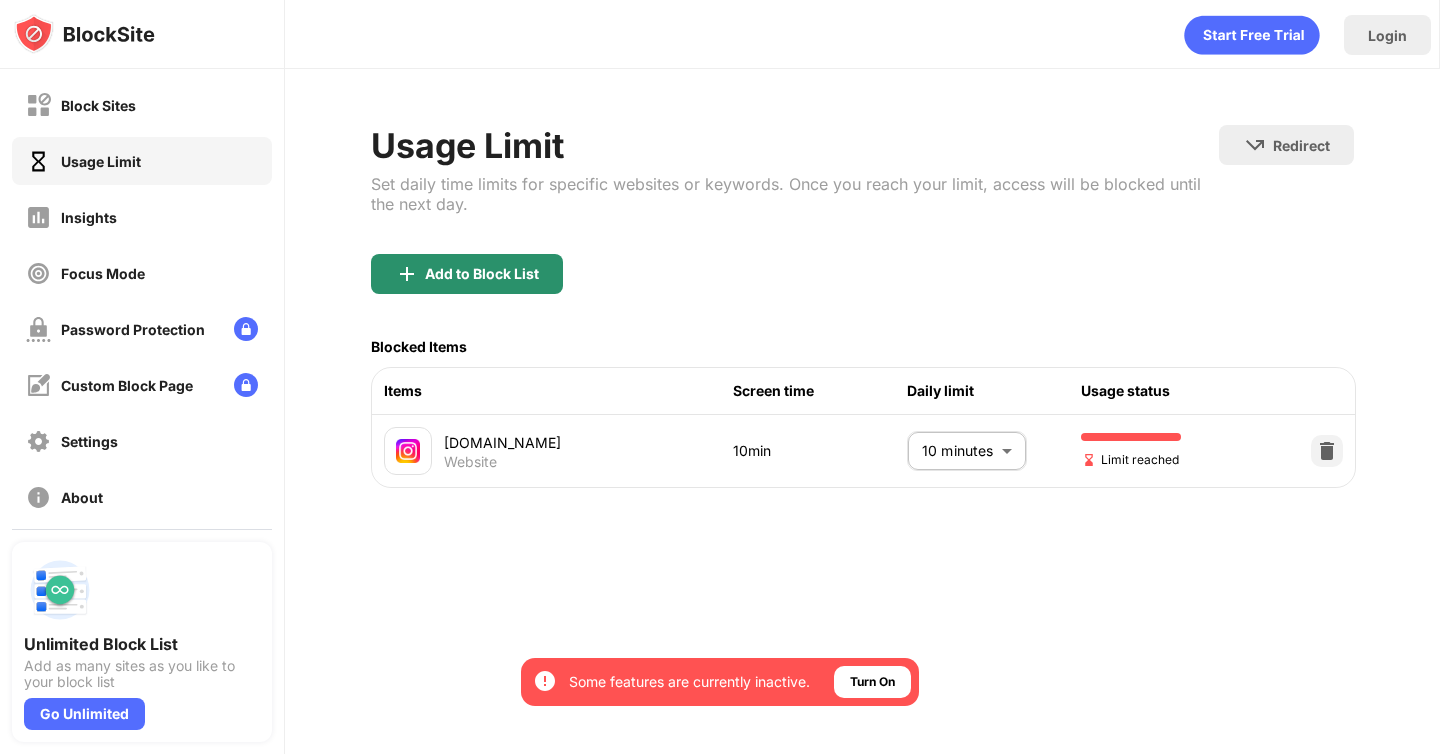 click on "Add to Block List" at bounding box center (482, 274) 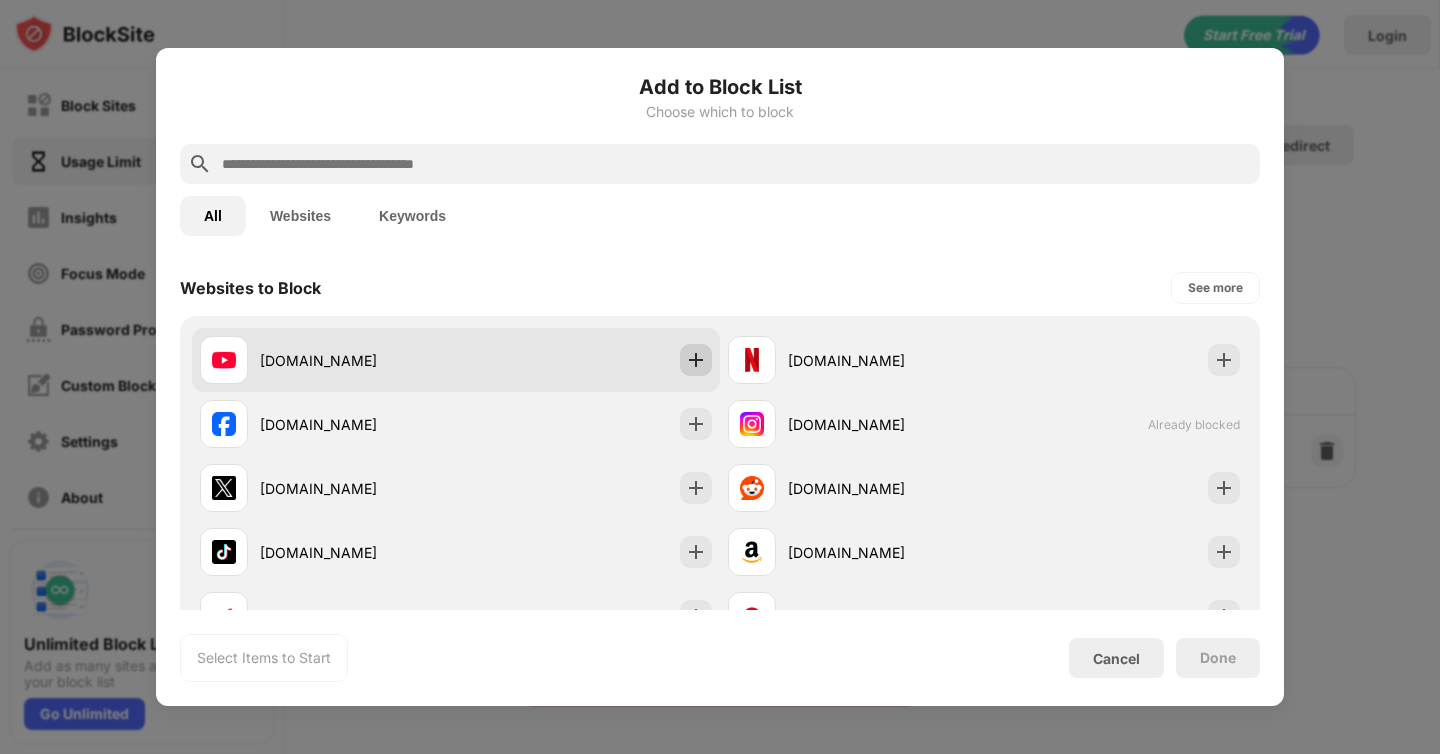 click at bounding box center (696, 360) 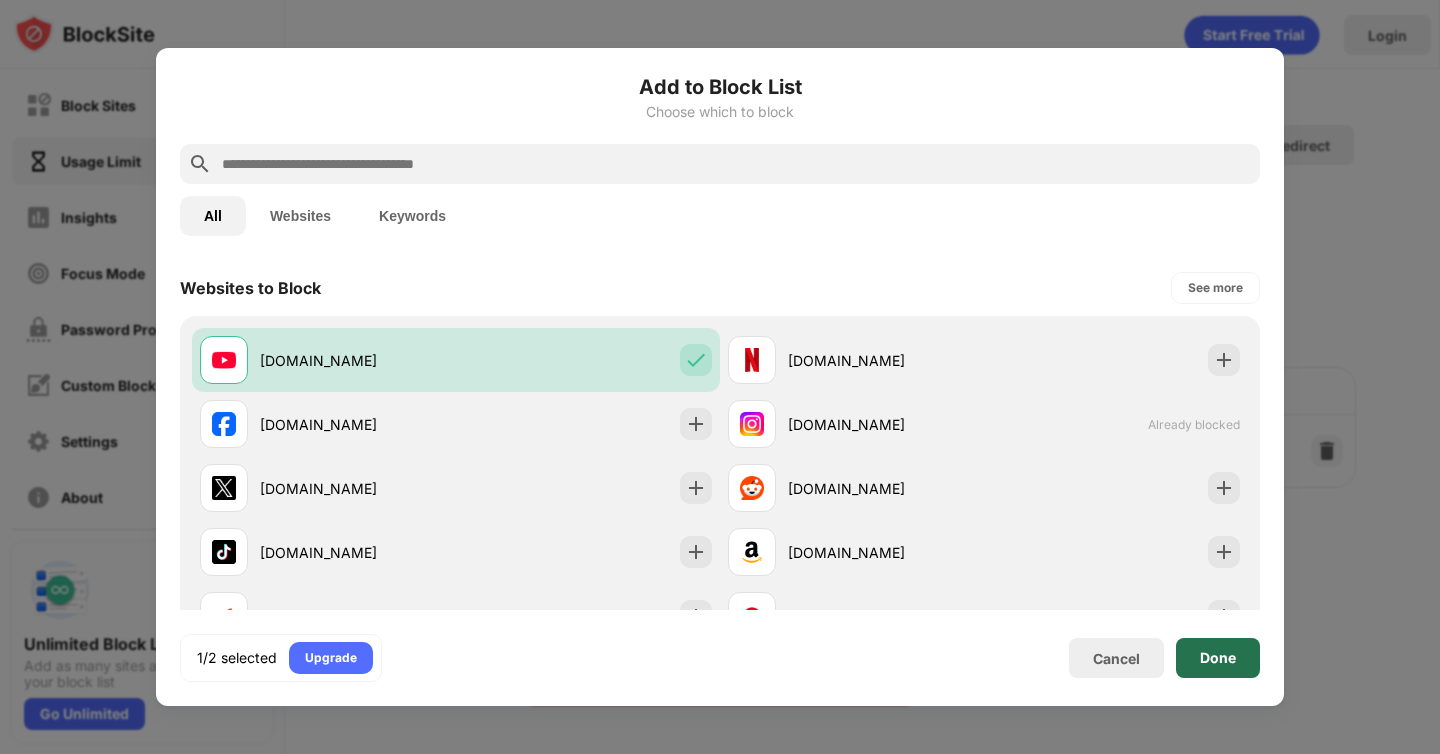 click on "Done" at bounding box center [1218, 658] 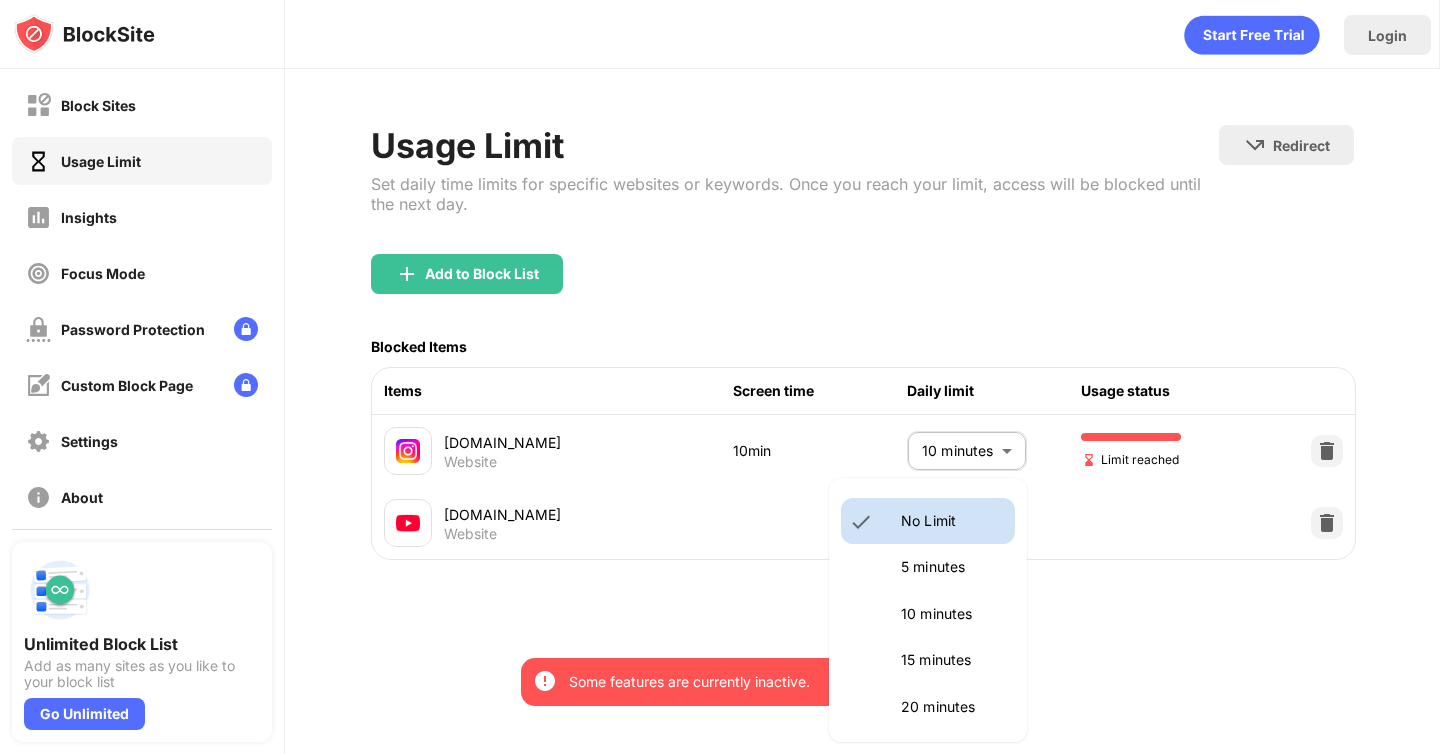 click on "By opting in, you ensure access to all the features and benefits that rely on these technologies. Some features are currently inactive. Turn On Block Sites Usage Limit Insights Focus Mode Password Protection Custom Block Page Settings About Blocking Sync with other devices Disabled Unlimited Block List Add as many sites as you like to your block list Go Unlimited Login Usage Limit Set daily time limits for specific websites or keywords. Once you reach your limit, access will be blocked until the next day. Redirect Choose a site to be redirected to when blocking is active Add to Block List Blocked Items Items Screen time Daily limit Usage status [DOMAIN_NAME] Website 10min 10 minutes ** ​ Limit reached [DOMAIN_NAME] Website No Limit ******** ​
No Limit 5 minutes 10 minutes 15 minutes 20 minutes 25 minutes 30 minutes 35 minutes 40 minutes 45 minutes 50 minutes 55 minutes 60 minutes 1.5 hours 2 hours 2.5 hours 3 hours 3.5 hours 4 hours 4.5 hours 5 hours 5.5 hours 6 hours 6.5 hours 7 hours 7.5 hours" at bounding box center [720, 377] 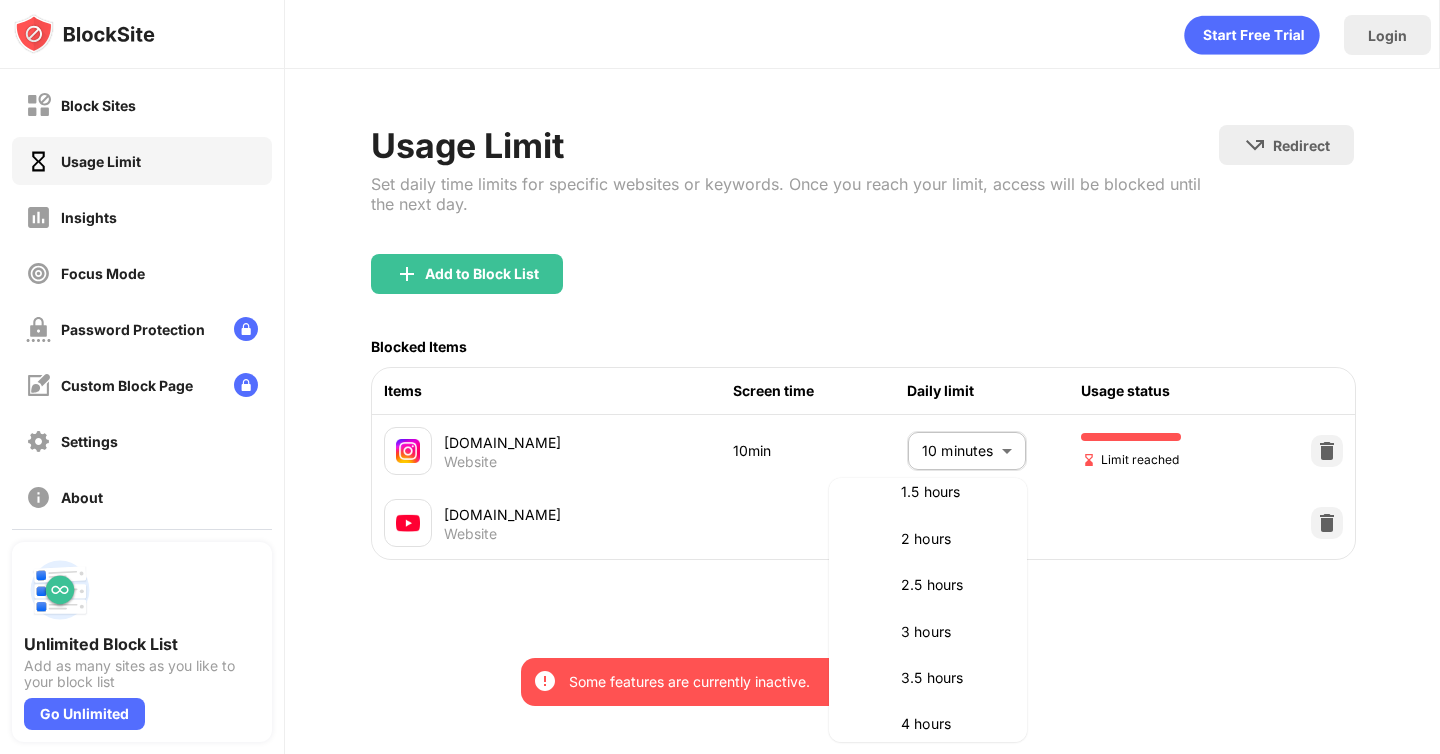 scroll, scrollTop: 634, scrollLeft: 0, axis: vertical 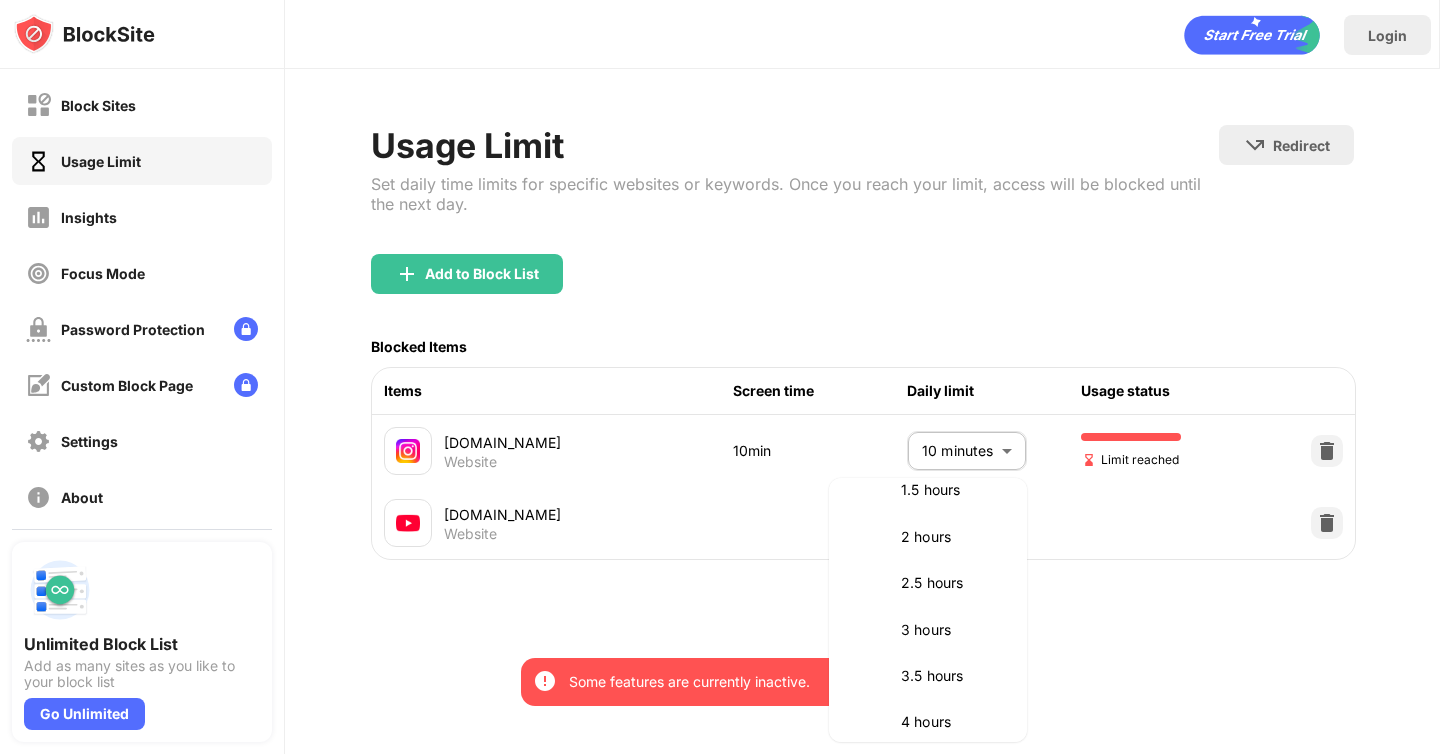 click on "1.5 hours" at bounding box center [952, 490] 